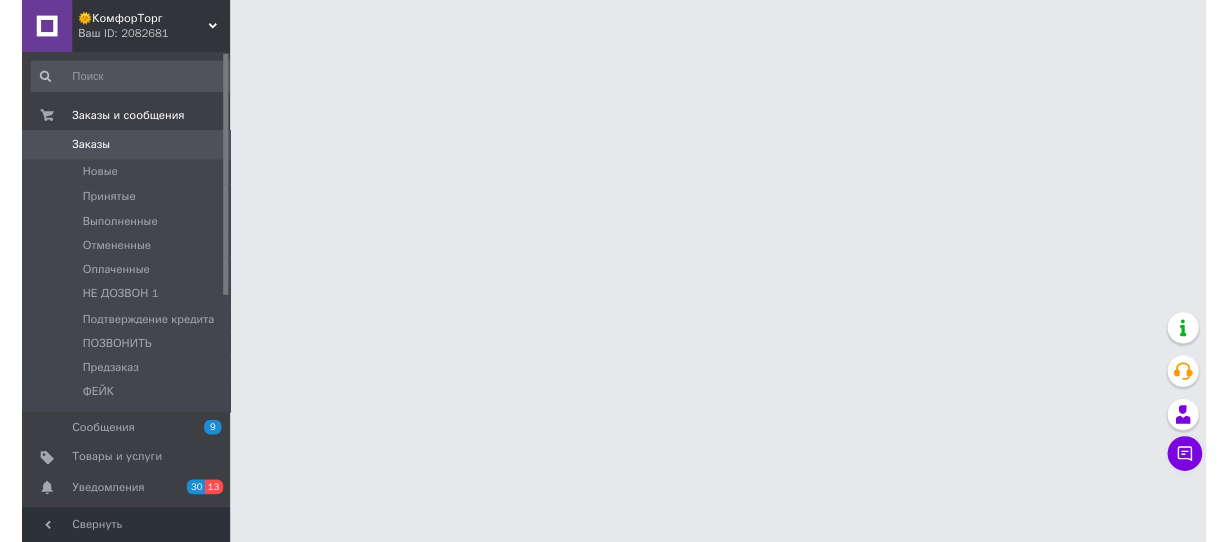 scroll, scrollTop: 0, scrollLeft: 0, axis: both 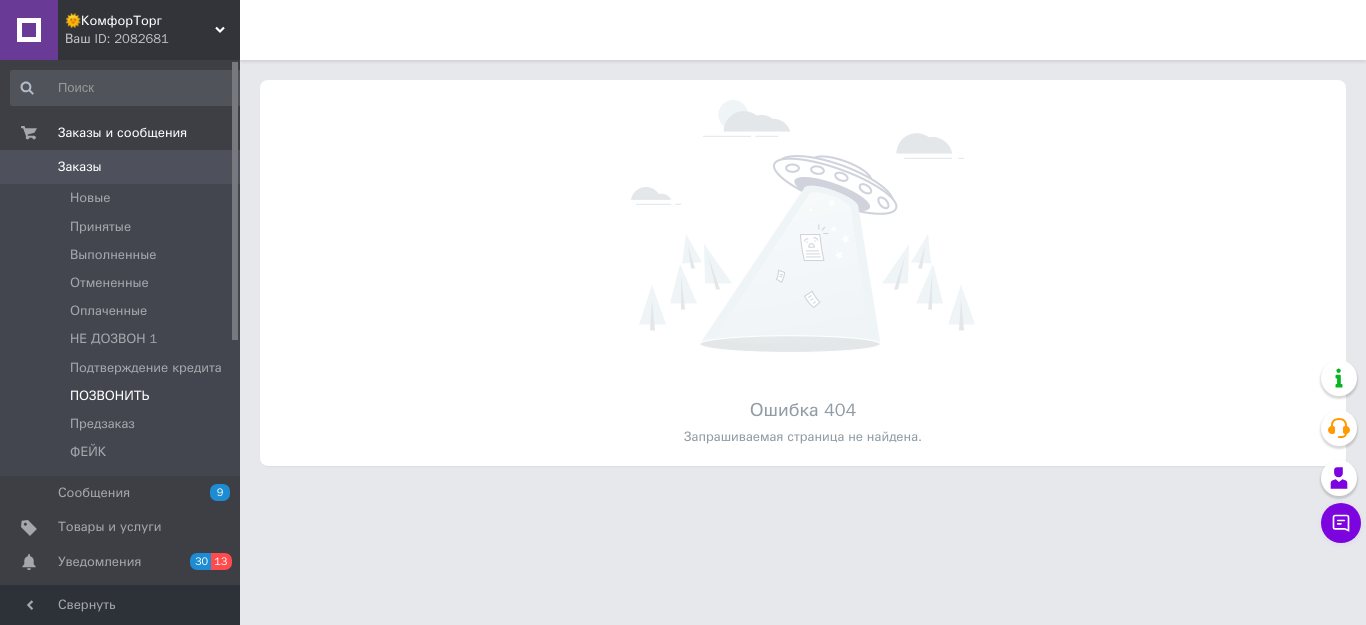 click on "ПОЗВОНИТЬ" at bounding box center (109, 396) 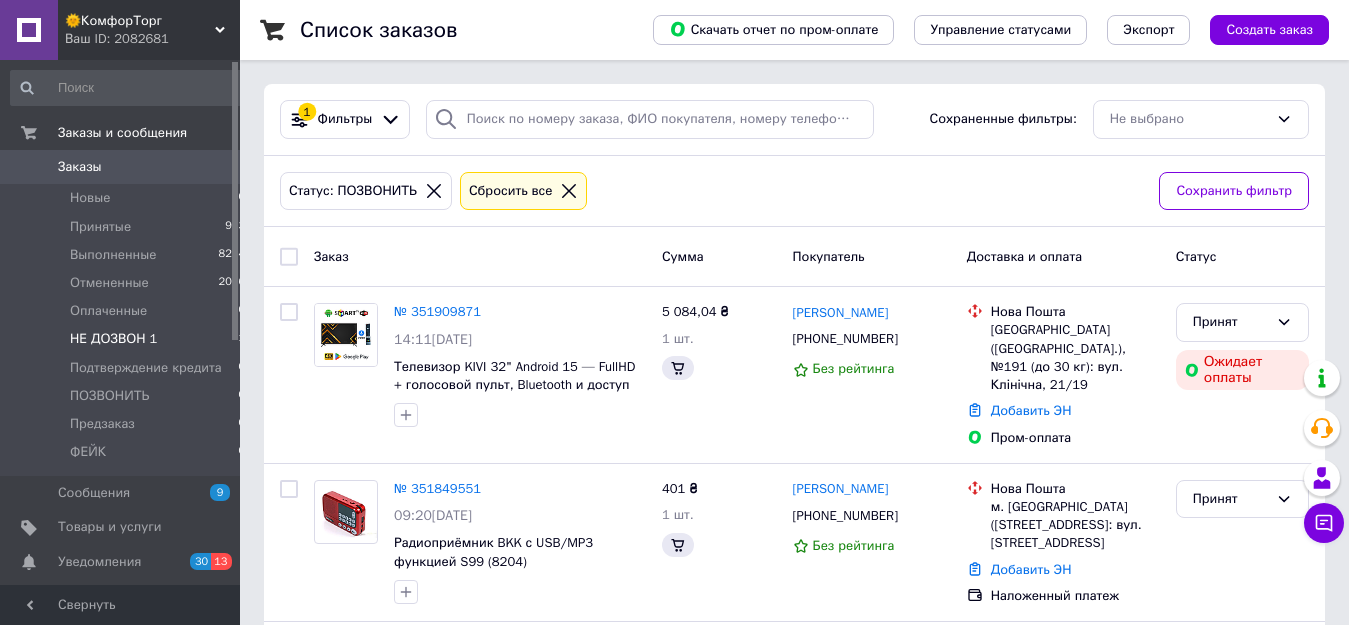 click on "НЕ ДОЗВОН 1 1" at bounding box center [128, 339] 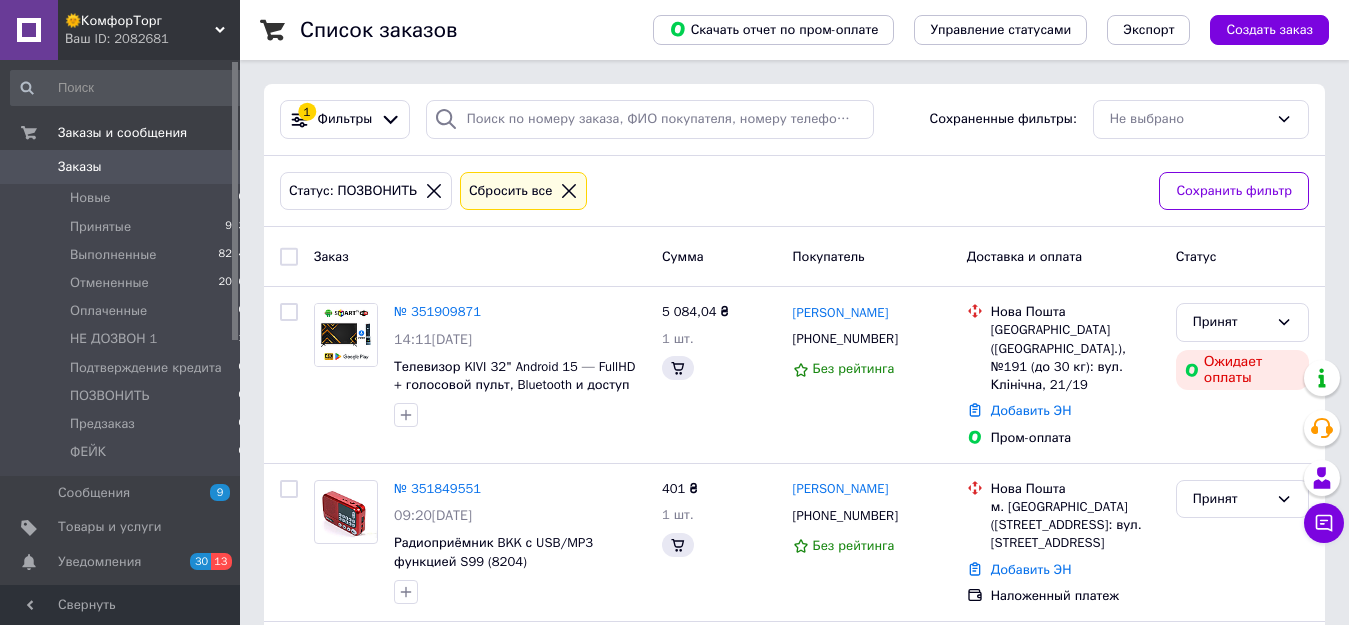 click 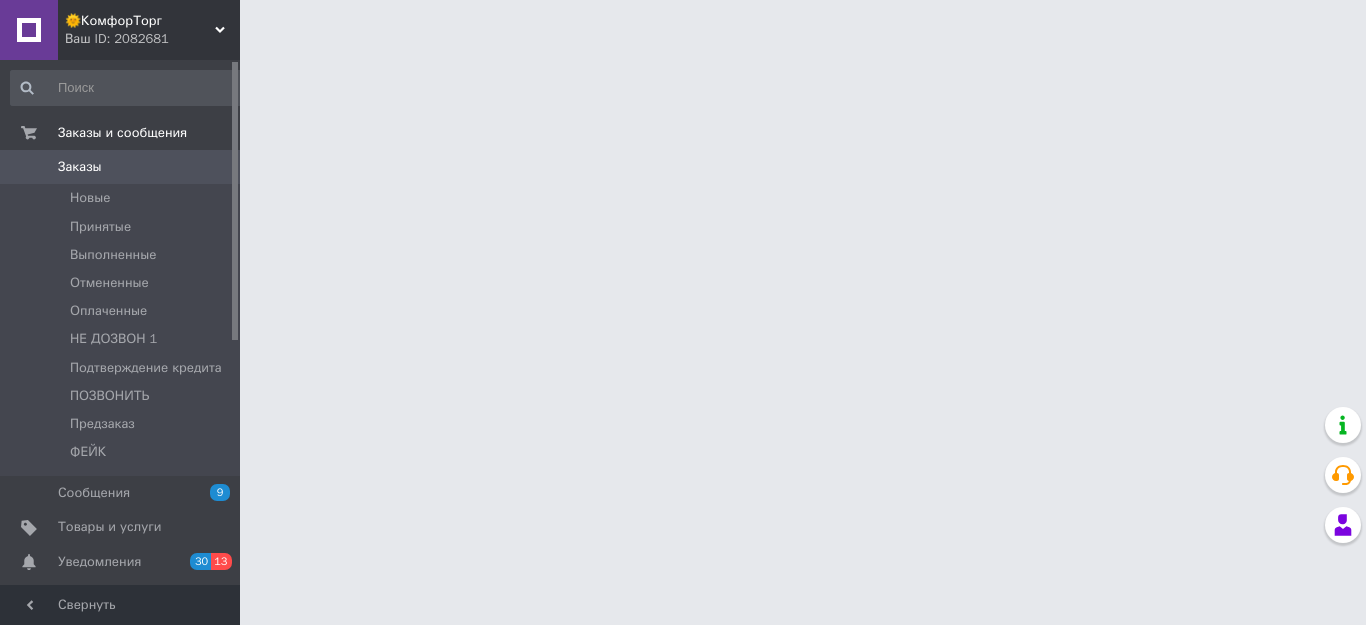 scroll, scrollTop: 0, scrollLeft: 0, axis: both 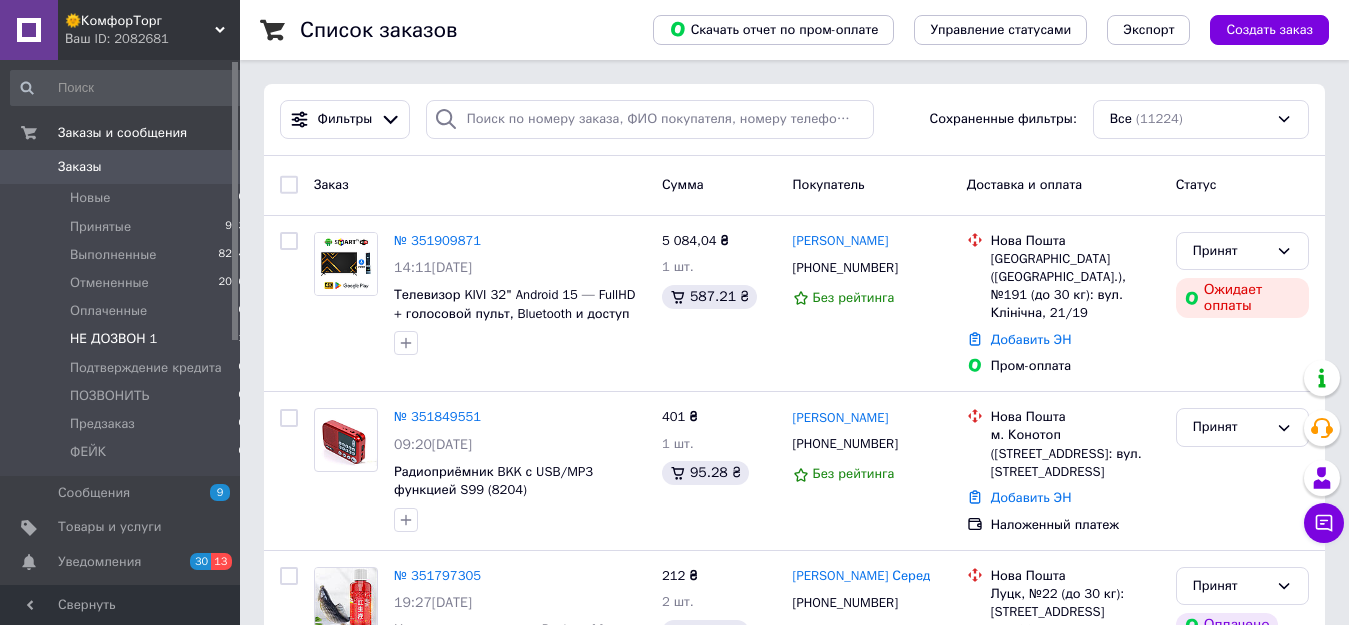 click on "НЕ ДОЗВОН 1 1" at bounding box center (128, 339) 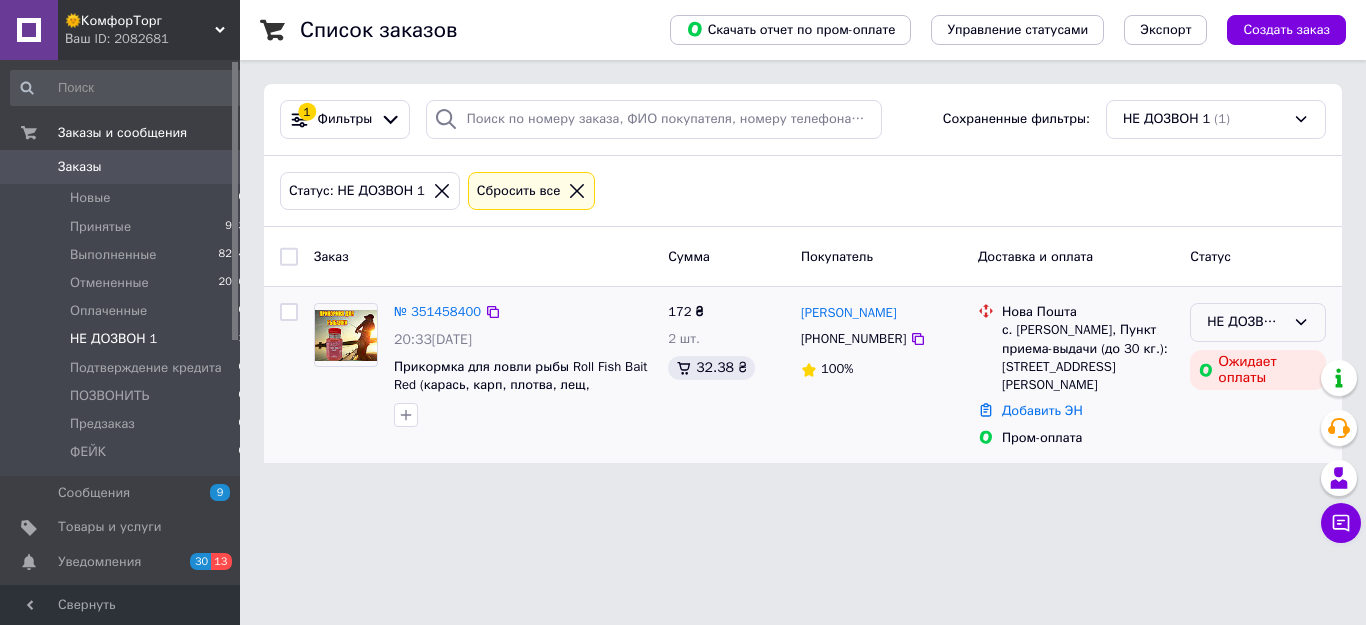 click on "НЕ ДОЗВОН 1" at bounding box center (1246, 322) 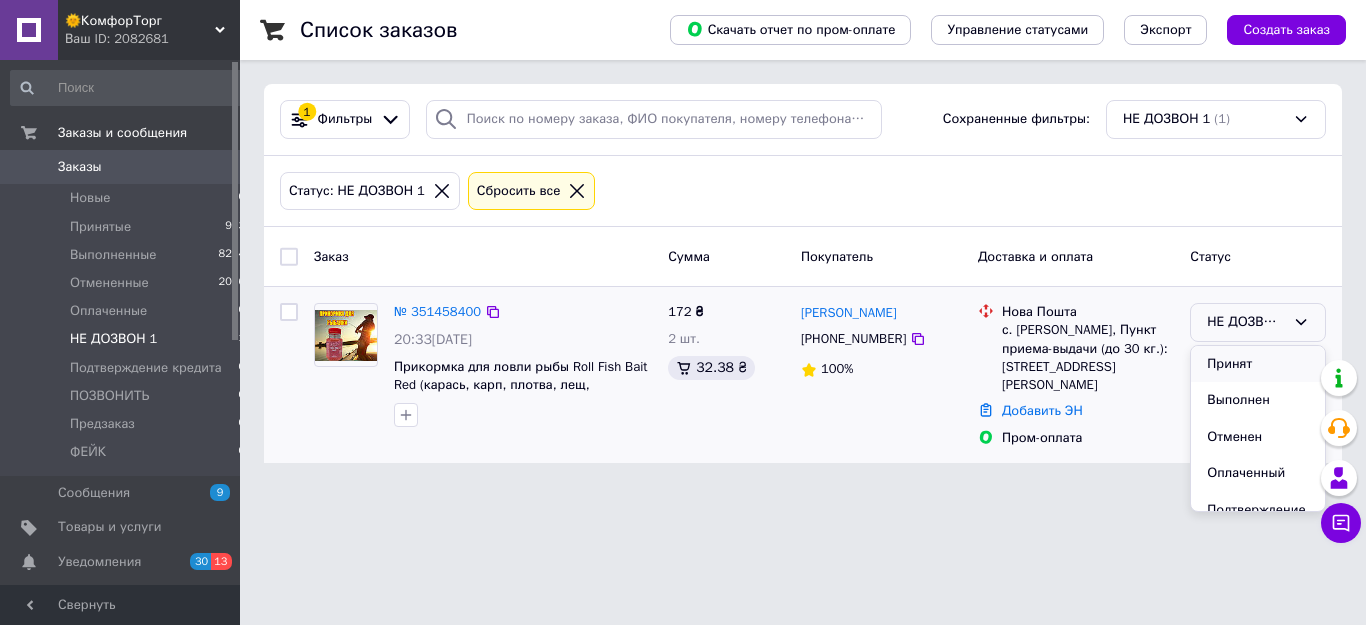 click on "Принят" at bounding box center [1258, 364] 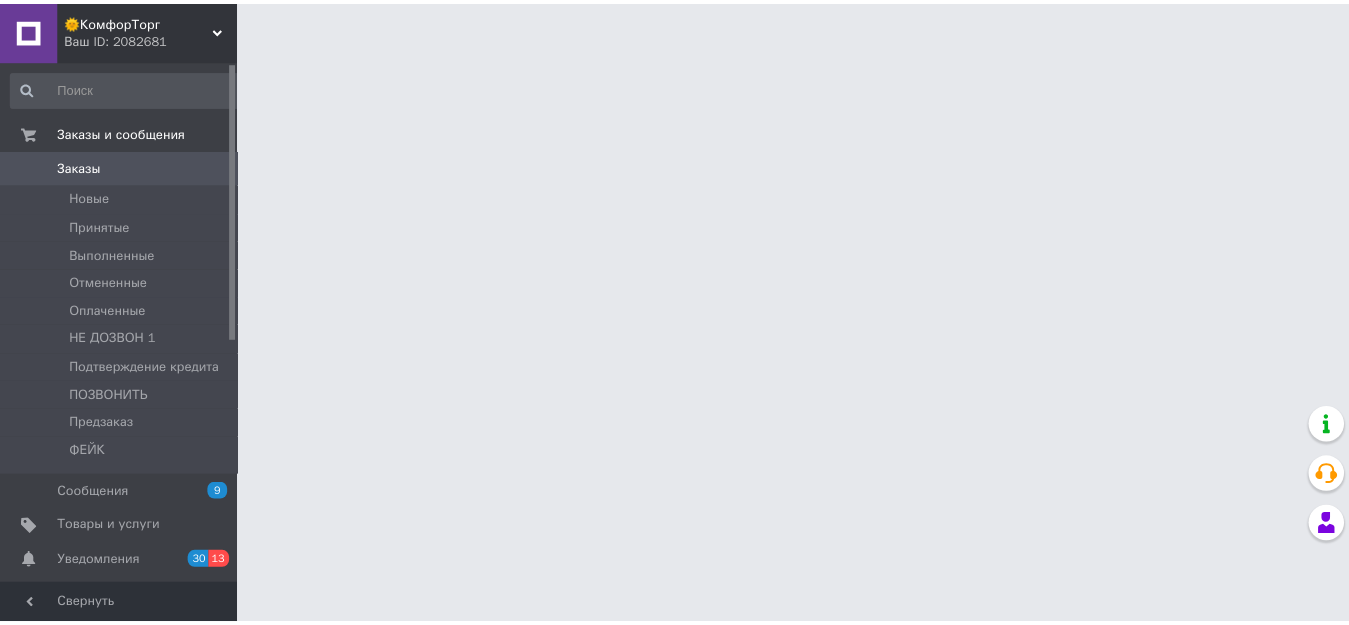 scroll, scrollTop: 0, scrollLeft: 0, axis: both 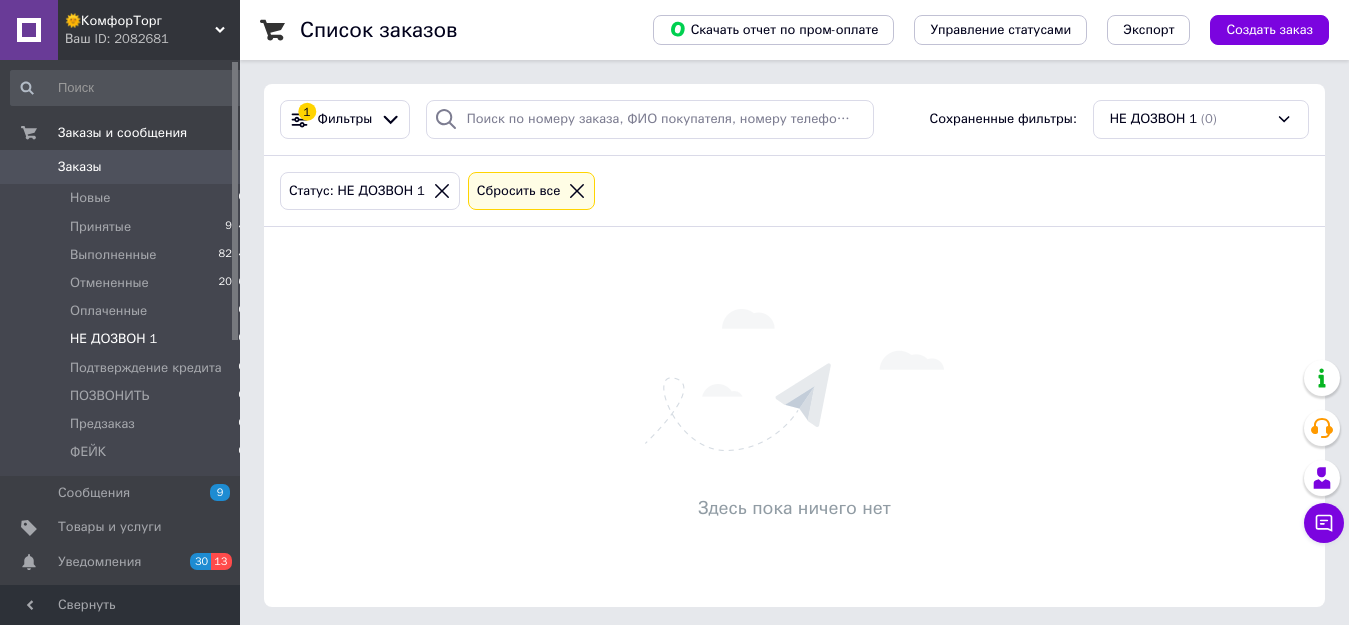 click 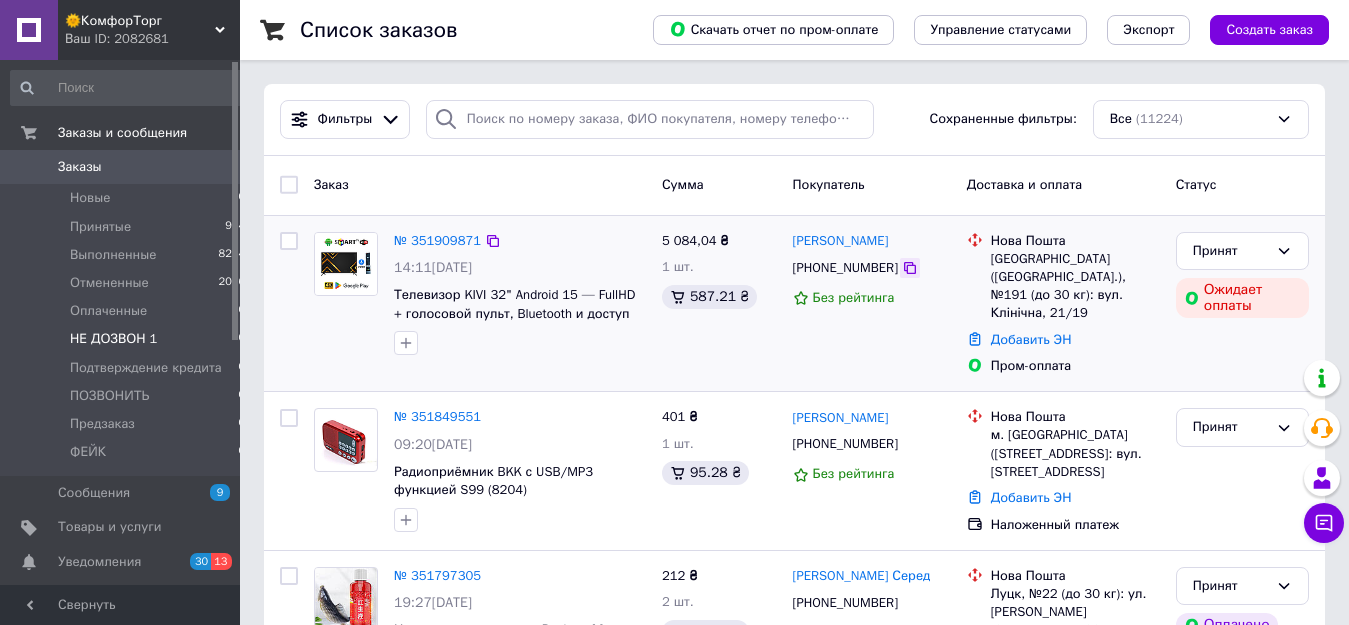 click 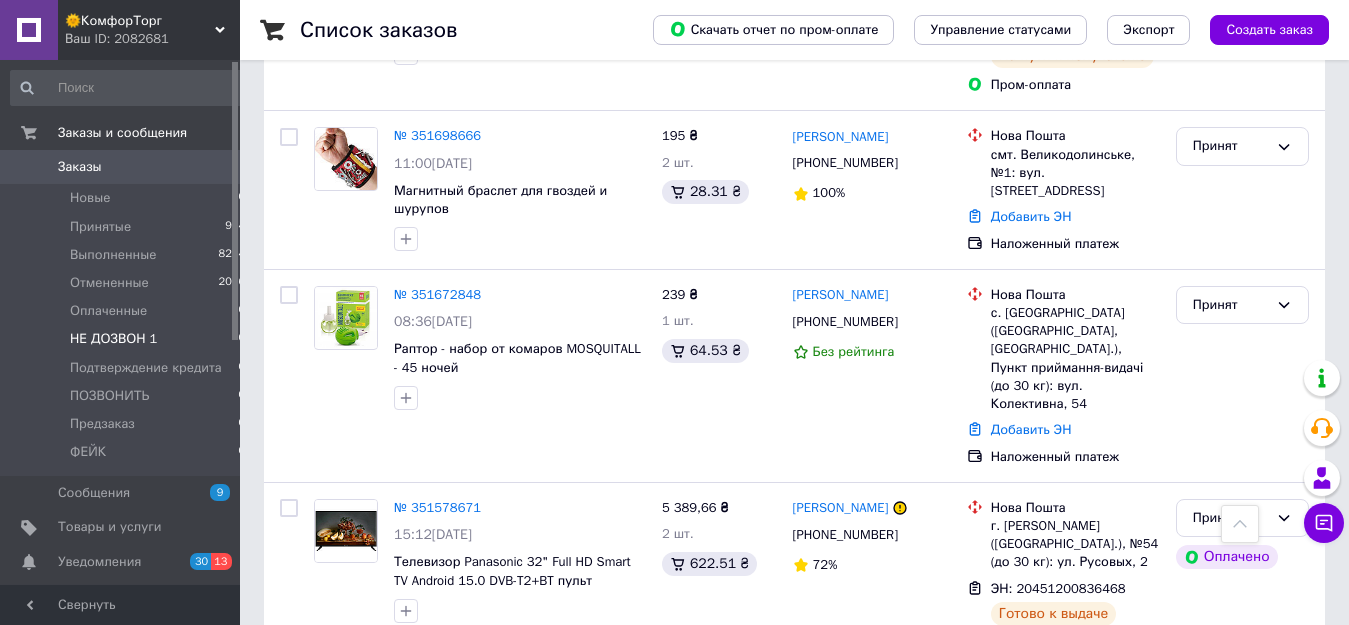 scroll, scrollTop: 714, scrollLeft: 0, axis: vertical 